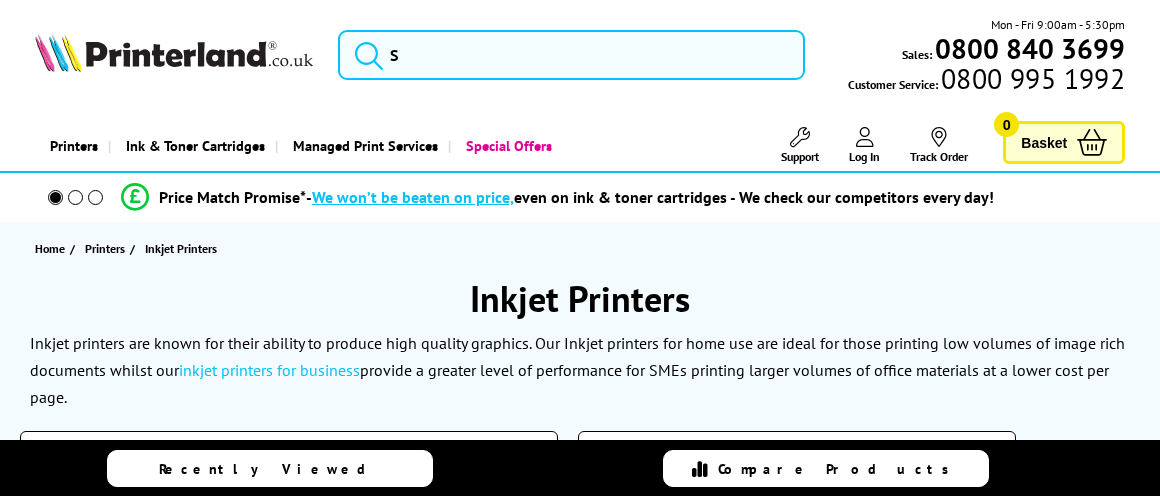 scroll, scrollTop: 0, scrollLeft: 0, axis: both 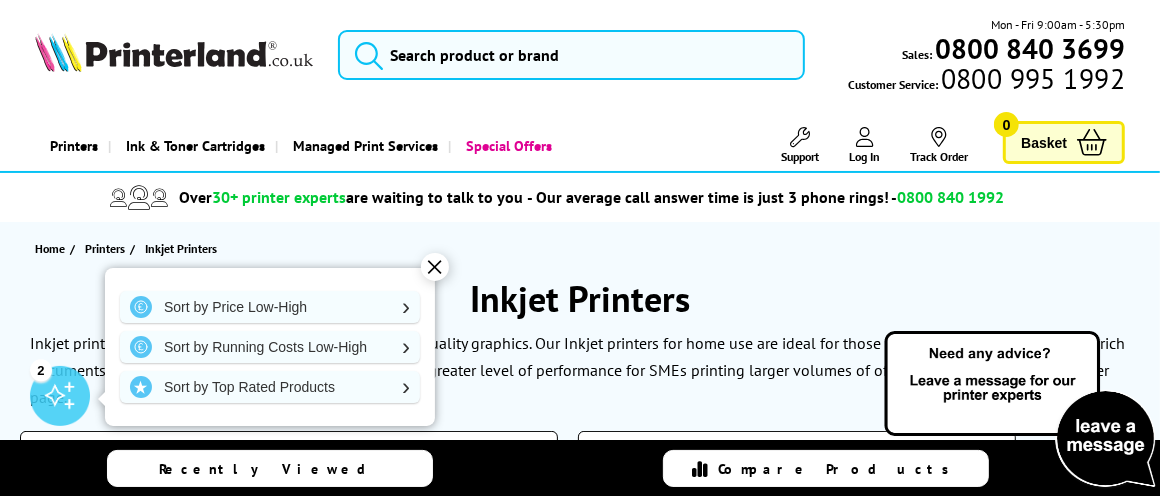 click on "✕" at bounding box center [435, 267] 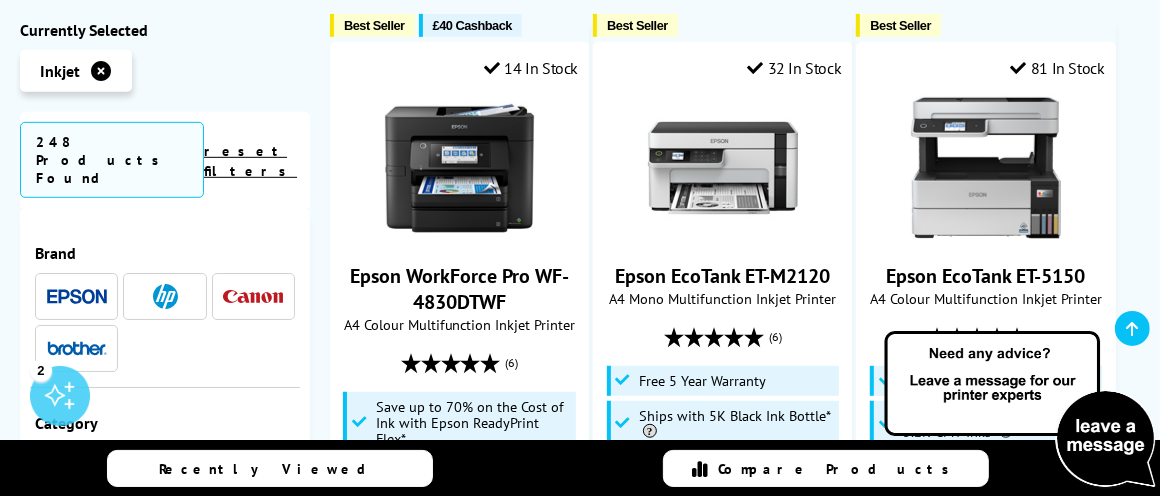 scroll, scrollTop: 719, scrollLeft: 0, axis: vertical 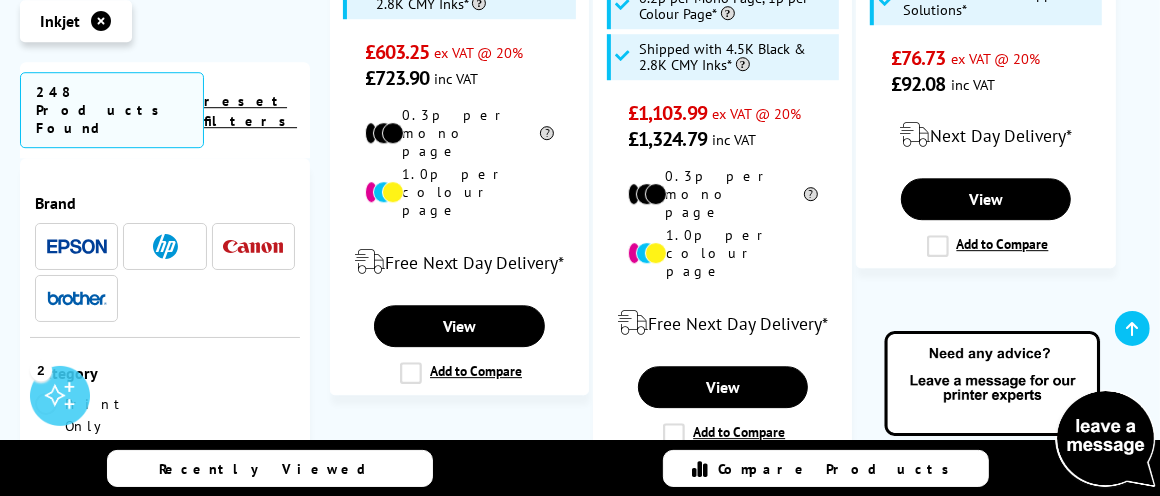 click on "Next" at bounding box center [939, 512] 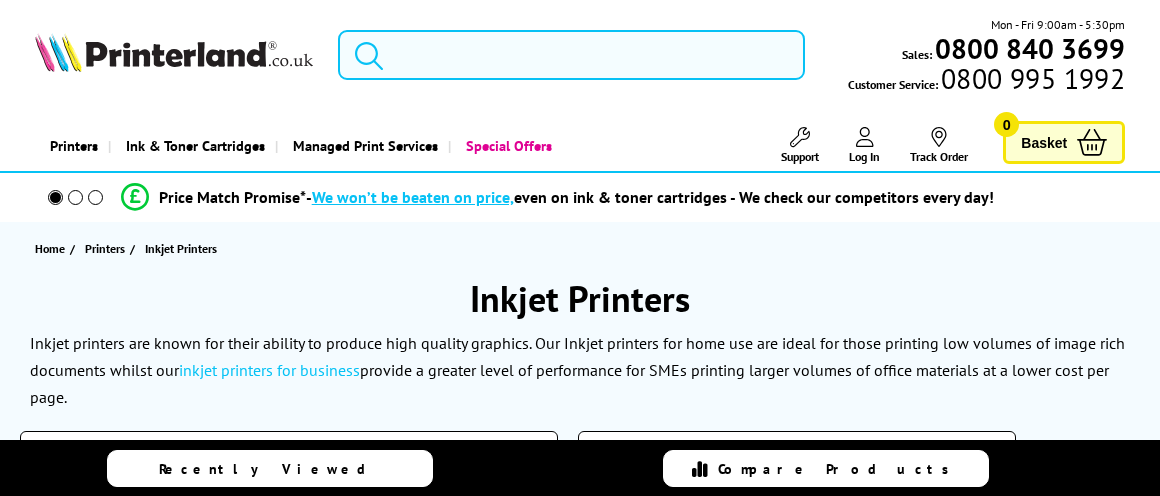 scroll, scrollTop: 0, scrollLeft: 0, axis: both 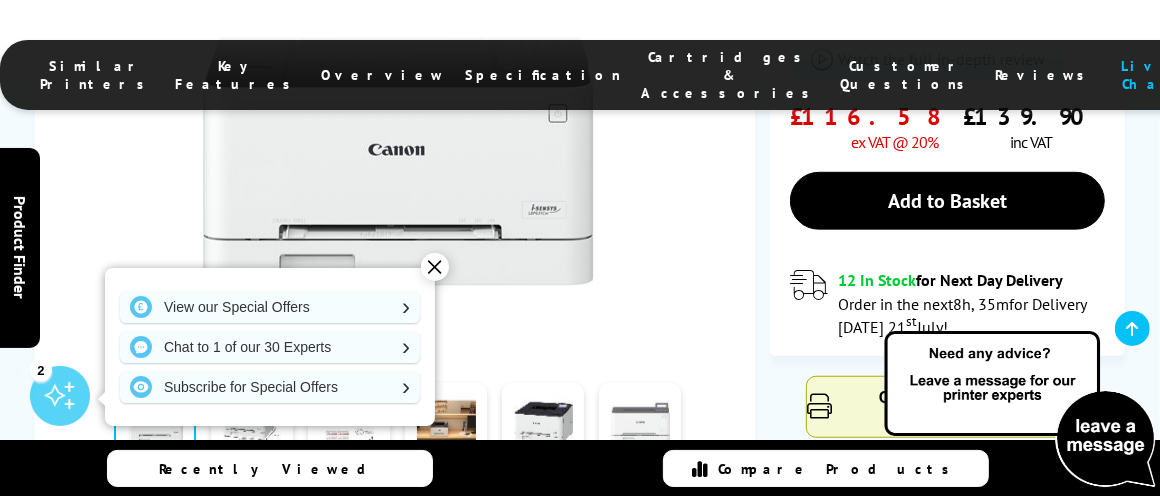 click at bounding box center [640, 425] 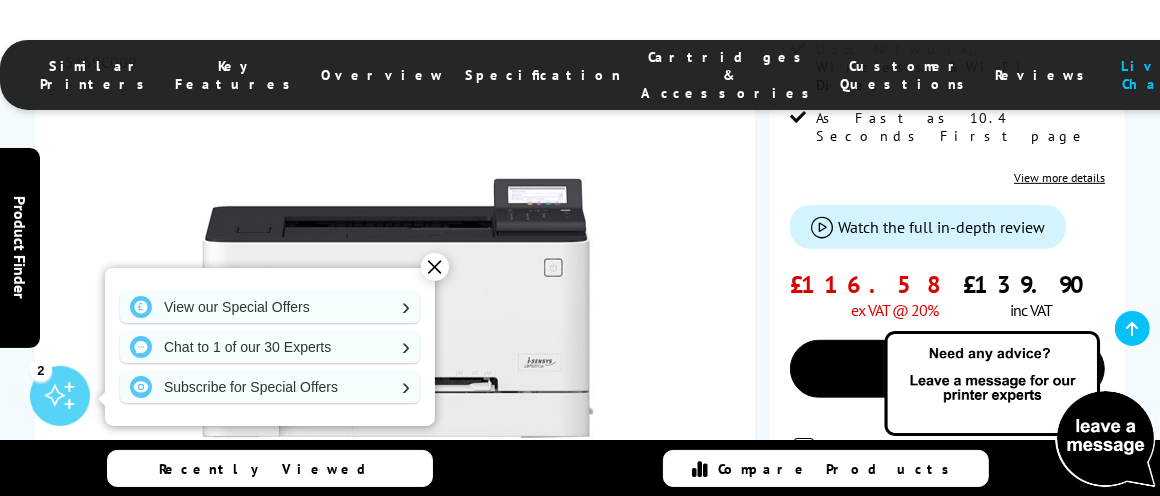 scroll, scrollTop: 560, scrollLeft: 0, axis: vertical 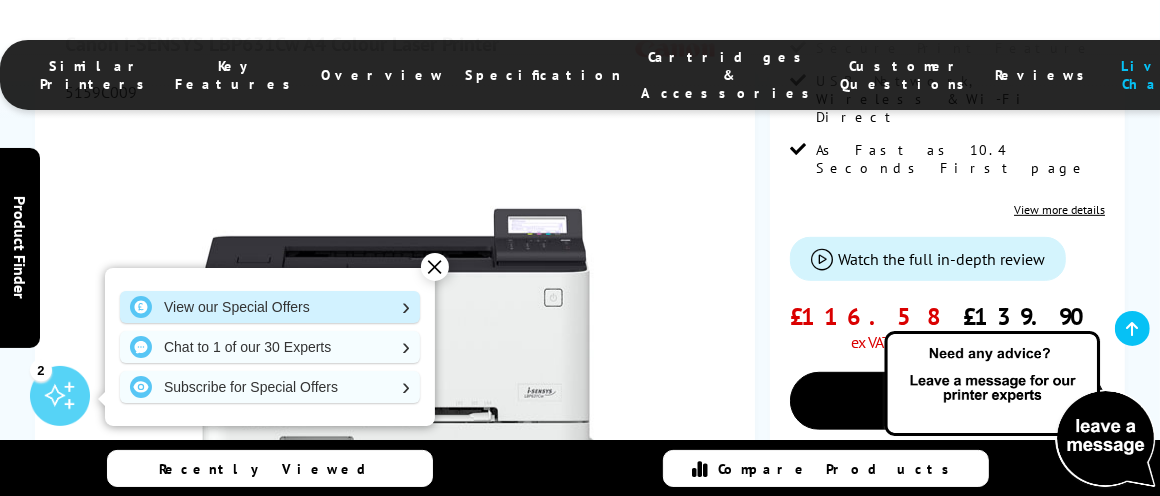 click on "View our Special Offers" at bounding box center [270, 307] 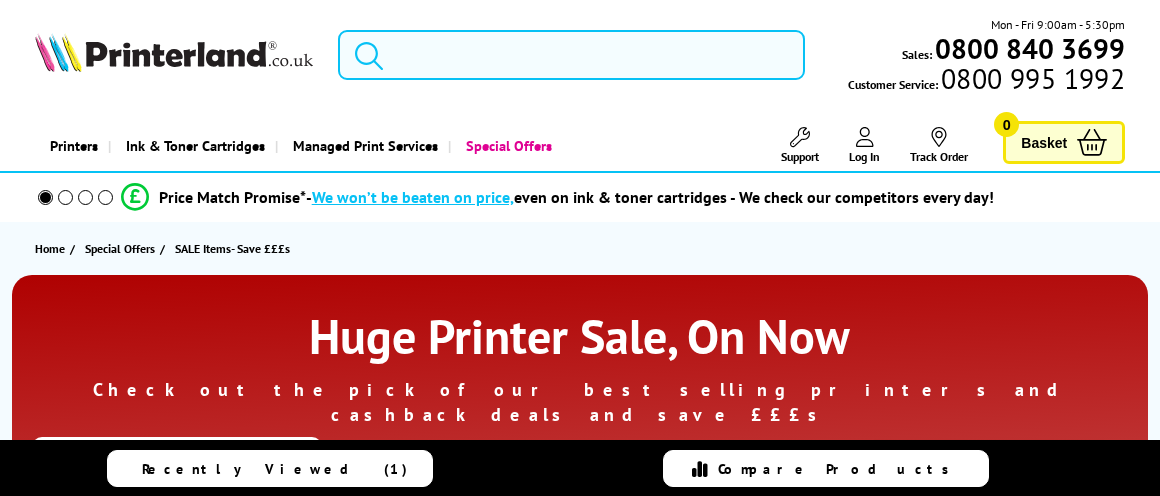 scroll, scrollTop: 0, scrollLeft: 0, axis: both 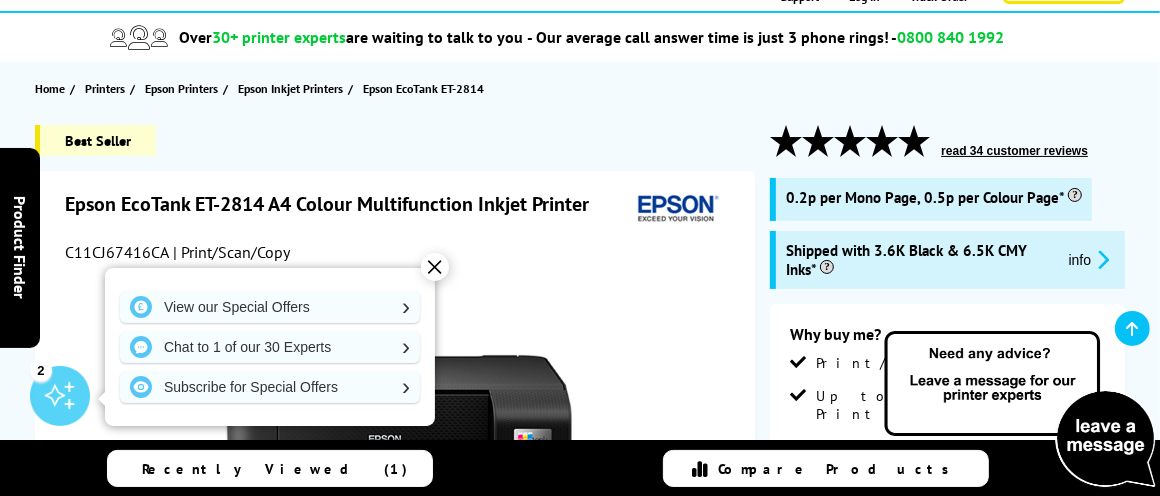 click on "✕" at bounding box center (435, 267) 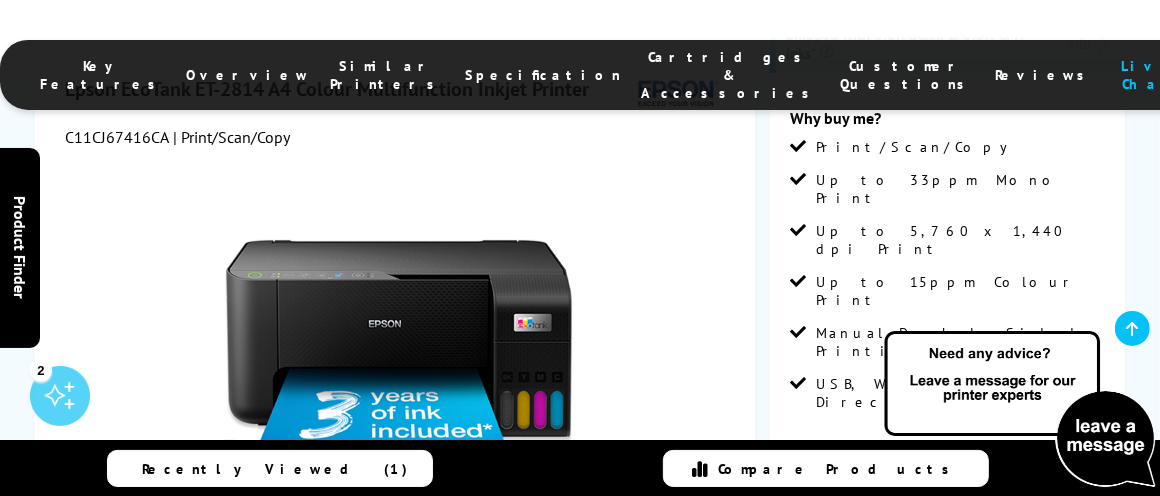 scroll, scrollTop: 400, scrollLeft: 0, axis: vertical 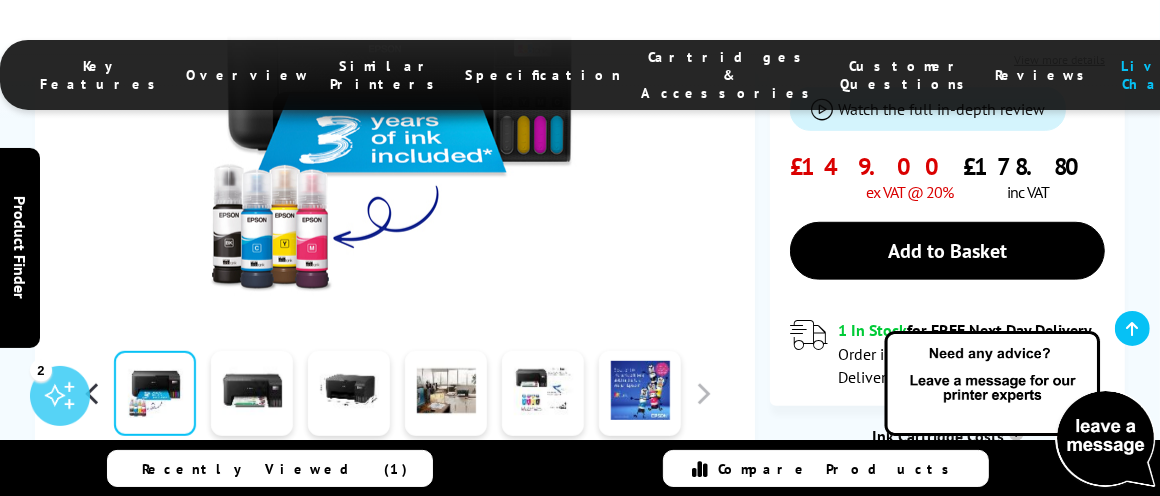 click at bounding box center [93, 393] 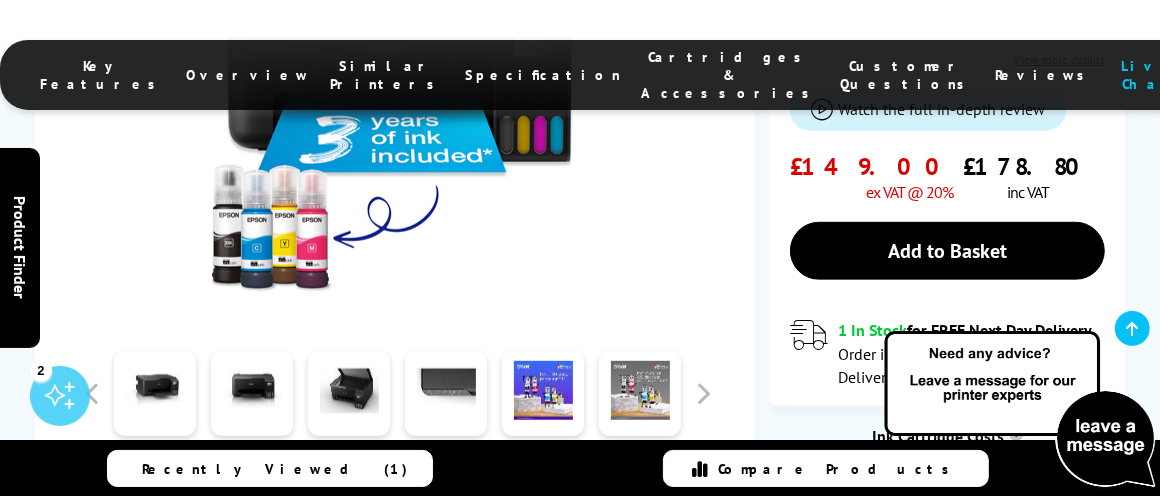 click on "Watch video" at bounding box center (413, 479) 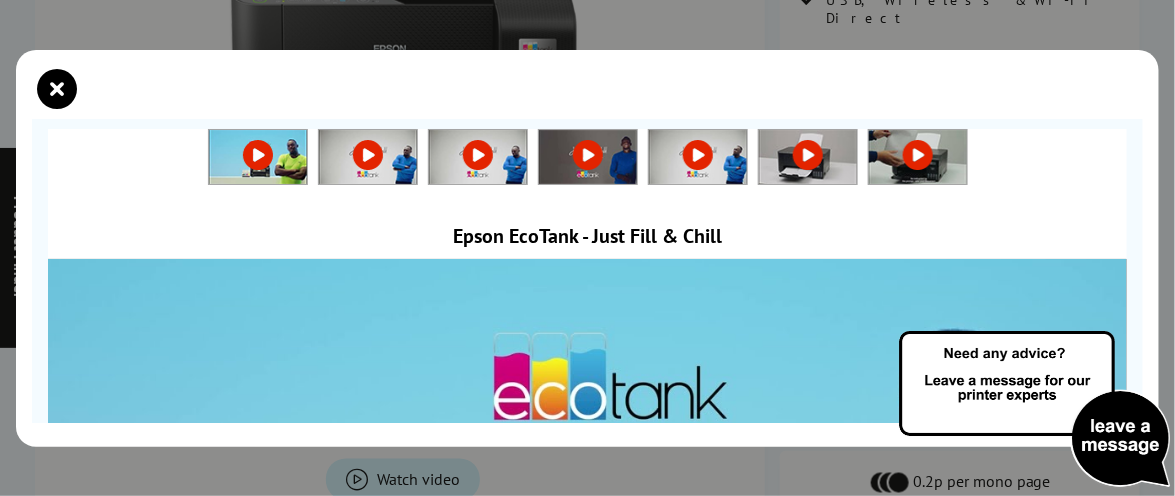 scroll, scrollTop: 265, scrollLeft: 0, axis: vertical 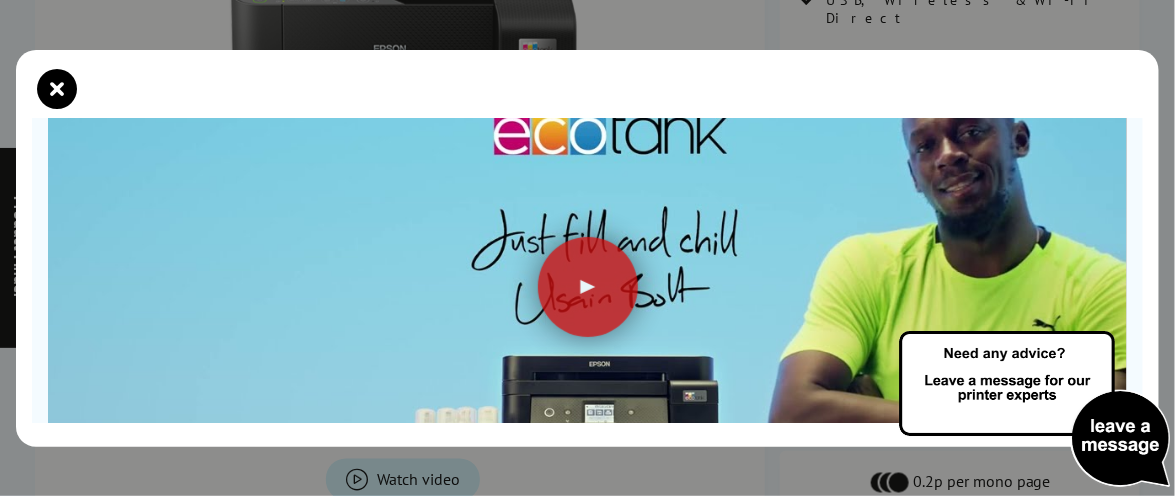 click at bounding box center [1035, 410] 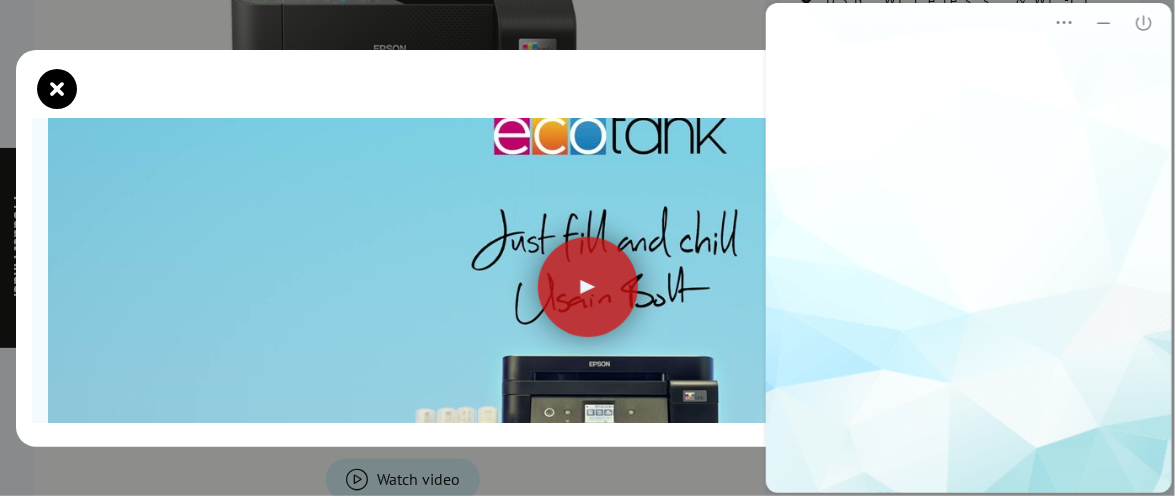 scroll, scrollTop: 0, scrollLeft: 0, axis: both 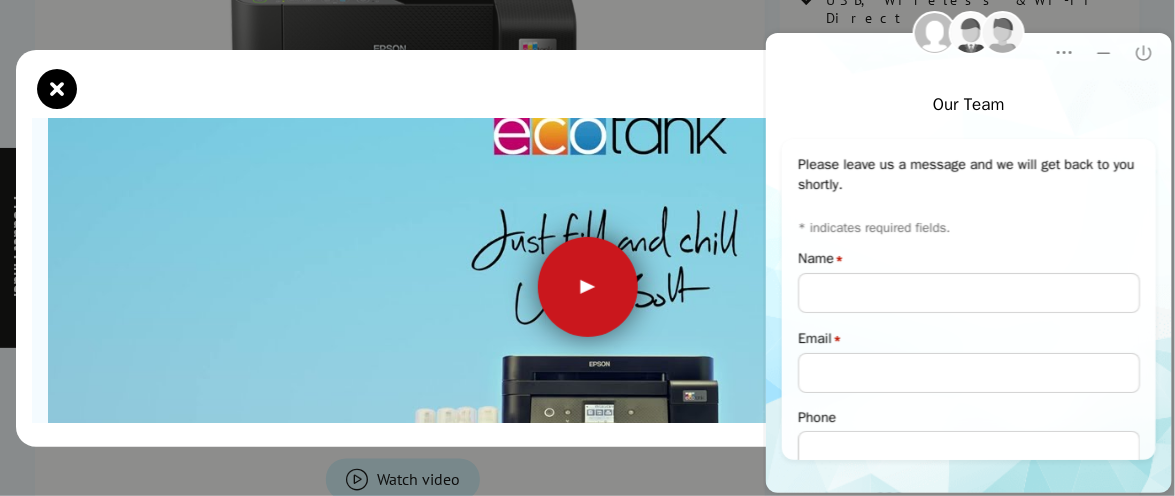 click at bounding box center [588, 287] 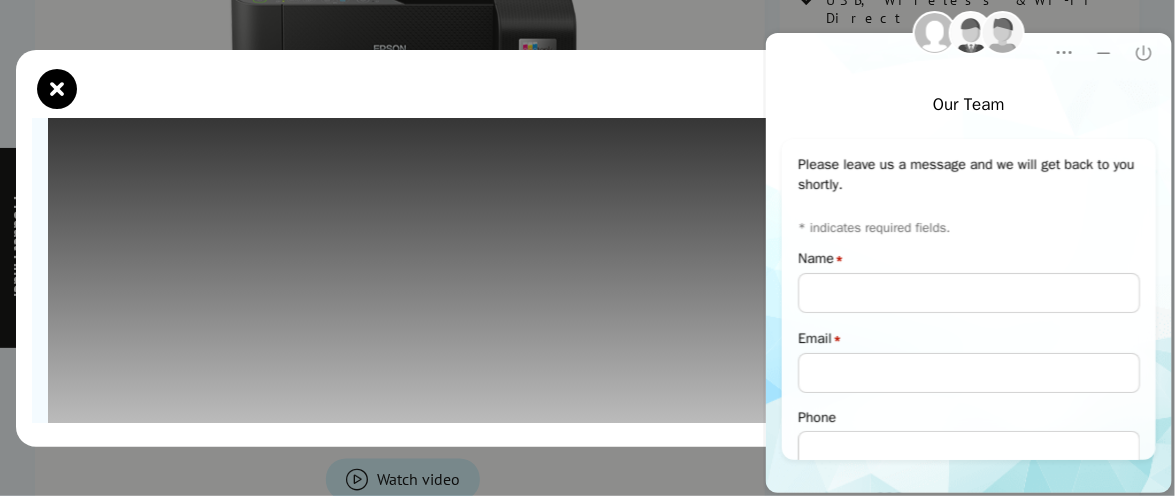 click at bounding box center [587, 248] 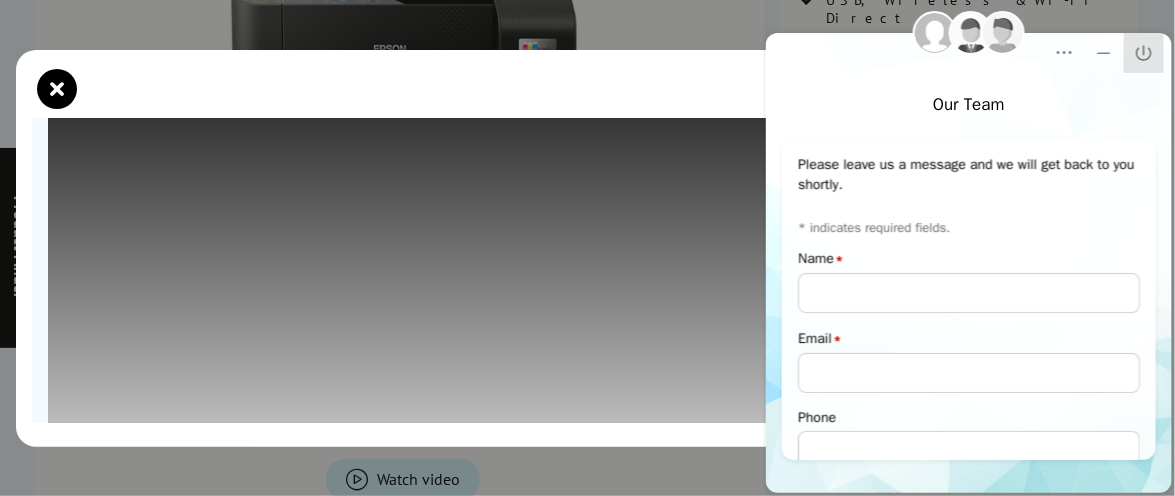 click on "Close" 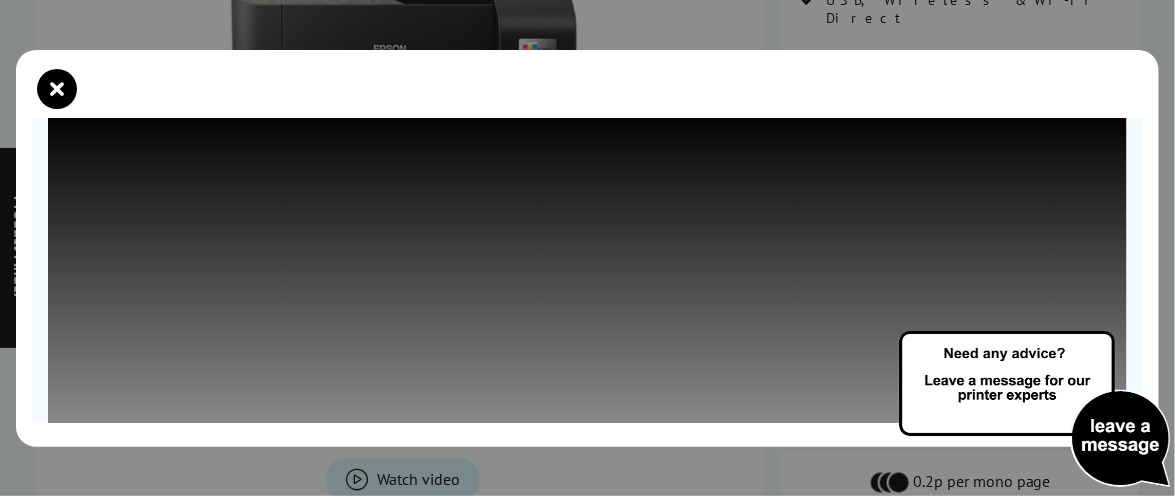 scroll, scrollTop: 415, scrollLeft: 0, axis: vertical 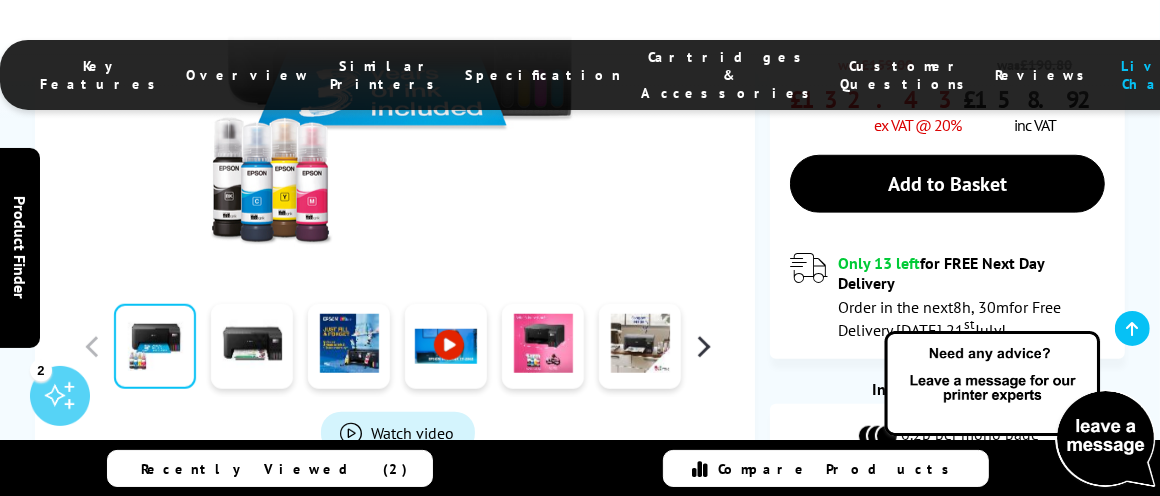 click at bounding box center (703, 346) 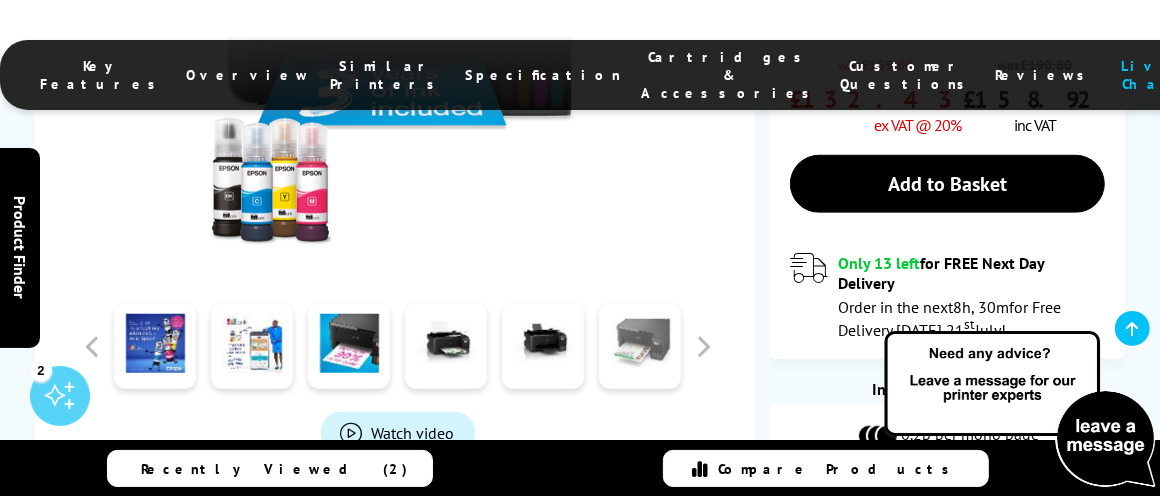 click at bounding box center [640, 346] 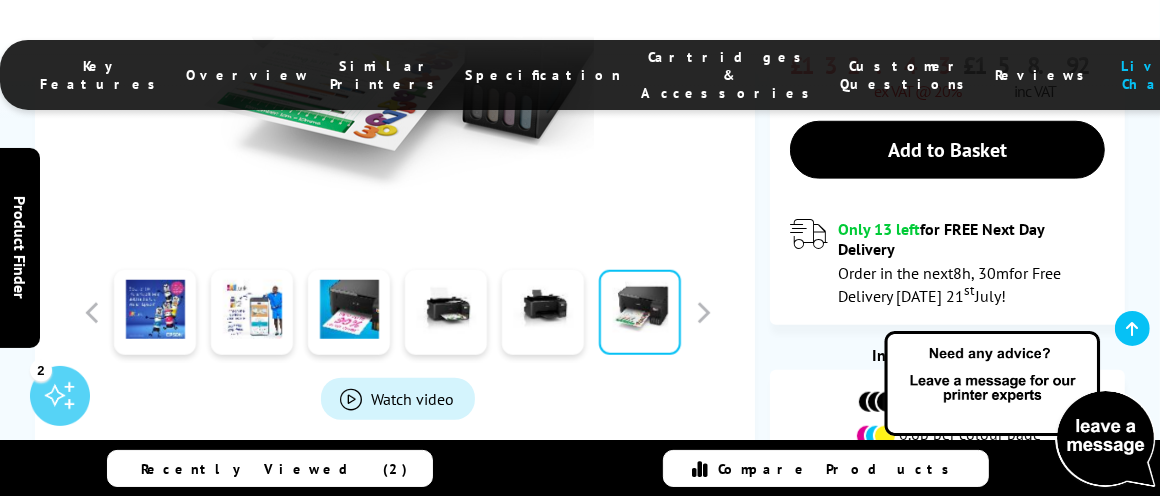 scroll, scrollTop: 960, scrollLeft: 0, axis: vertical 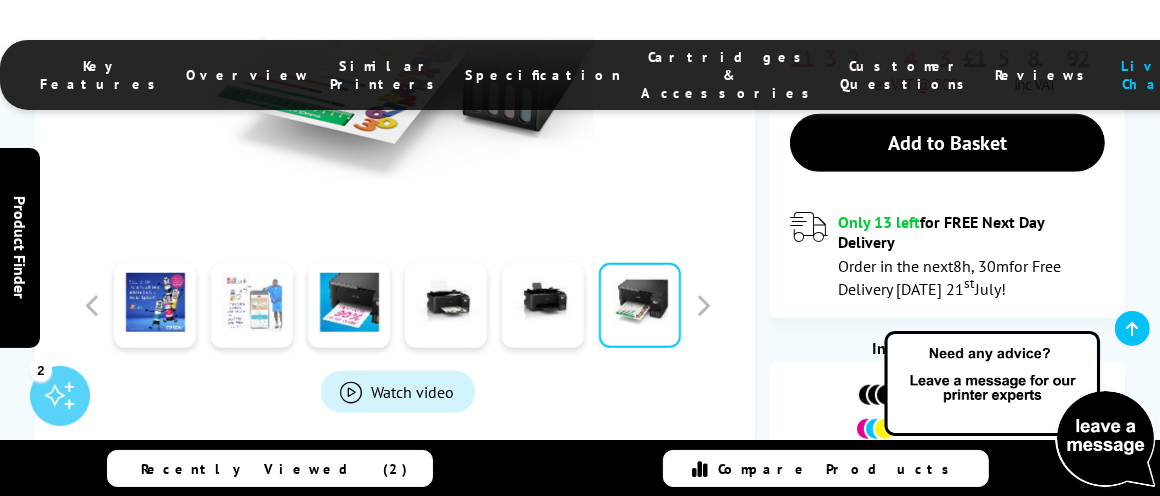 click at bounding box center [252, 305] 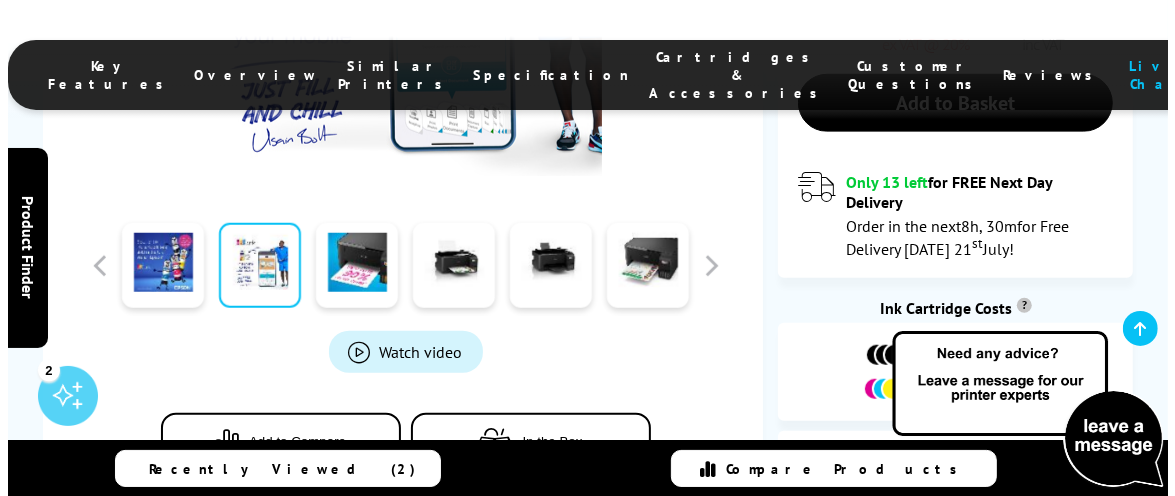 scroll, scrollTop: 1039, scrollLeft: 0, axis: vertical 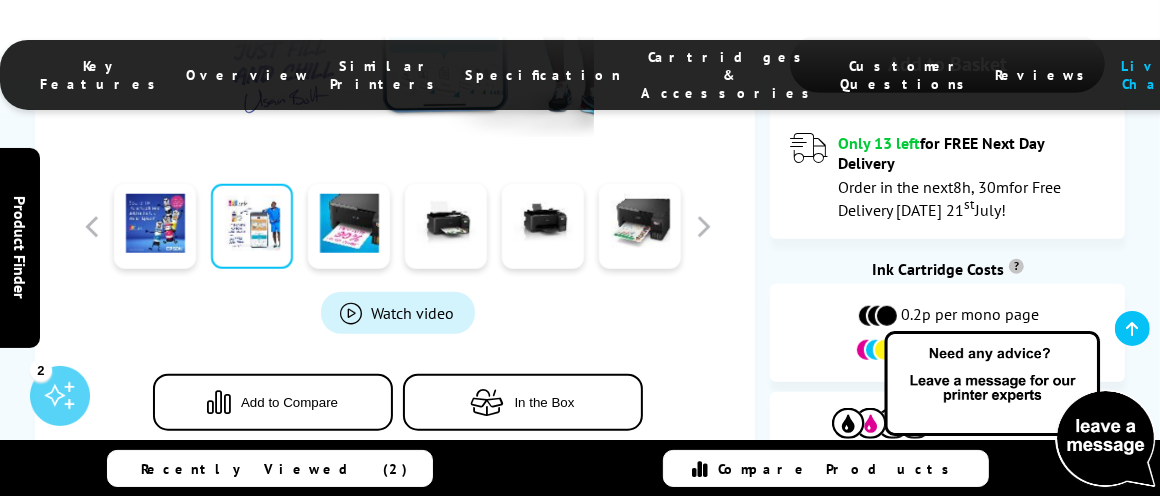 click on "Watch video" at bounding box center [413, 312] 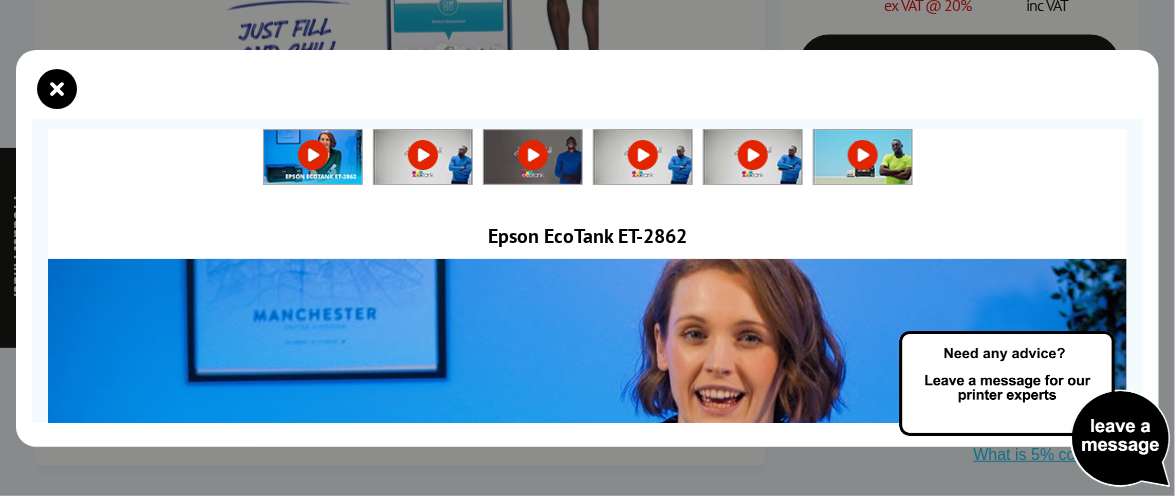 scroll, scrollTop: 265, scrollLeft: 0, axis: vertical 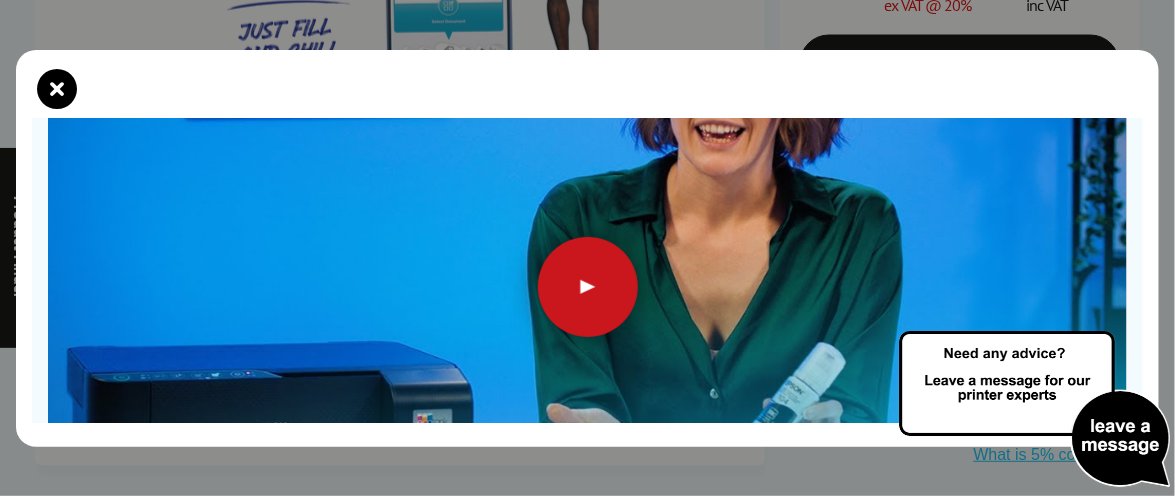 click at bounding box center [588, 287] 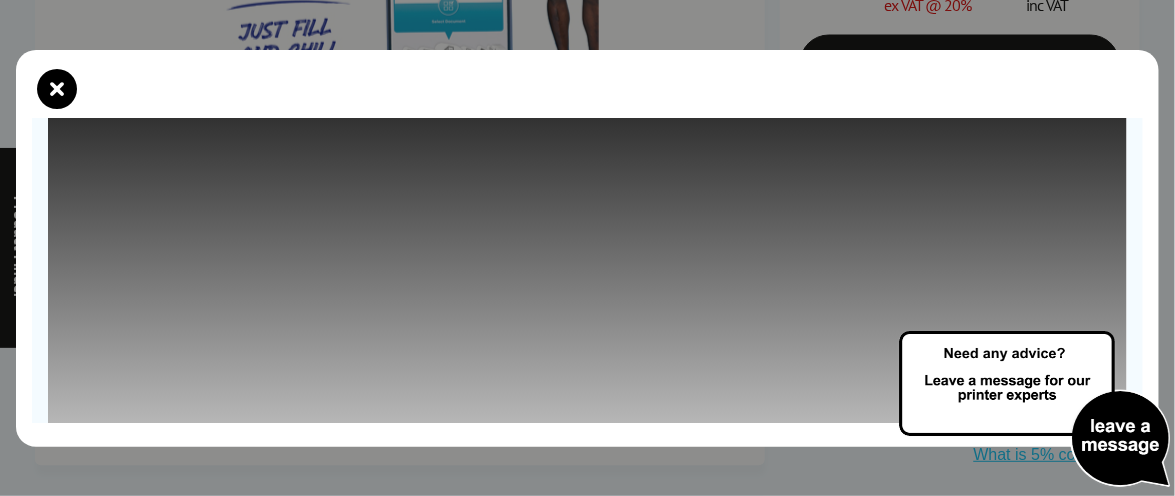 scroll, scrollTop: 215, scrollLeft: 0, axis: vertical 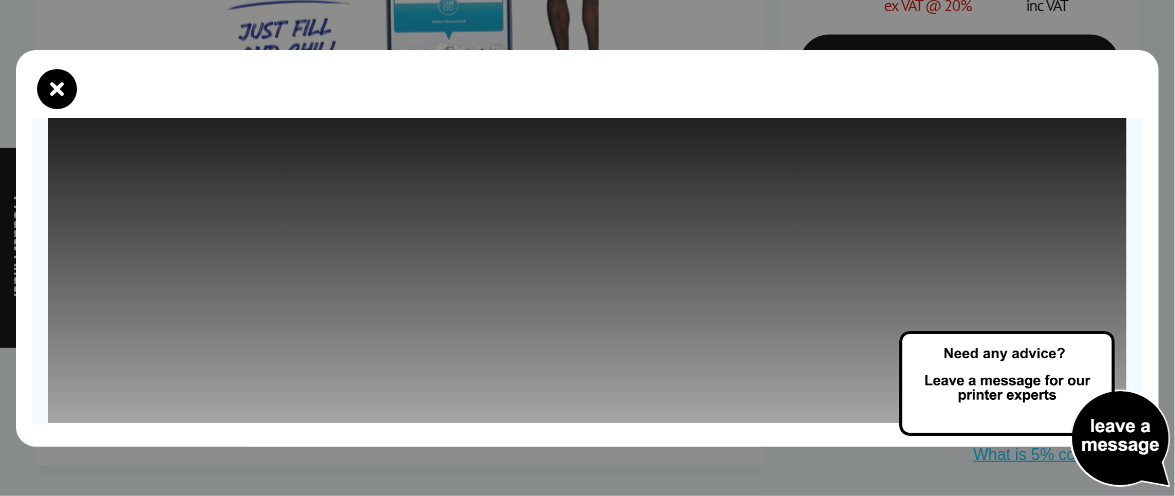 click at bounding box center (1035, 410) 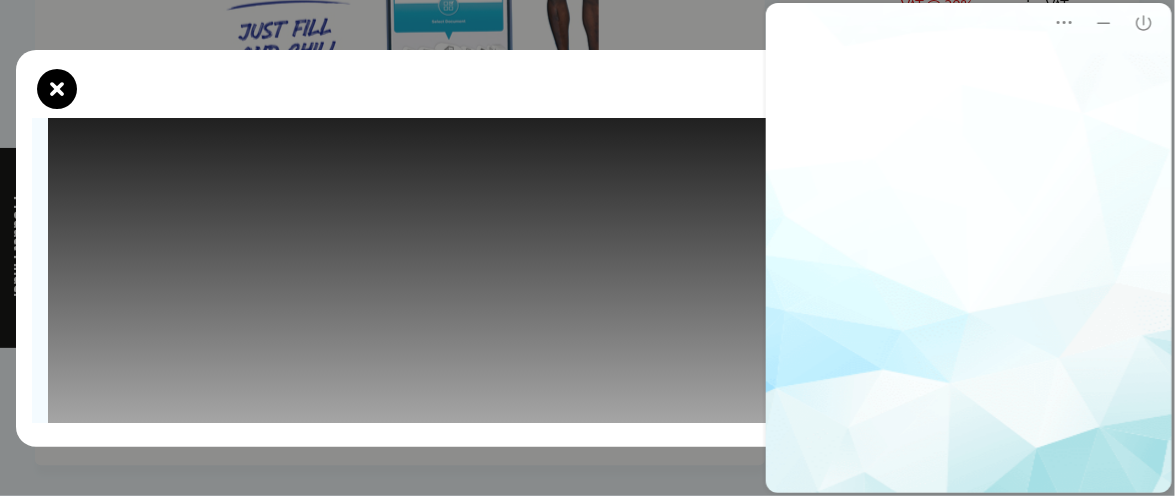 scroll, scrollTop: 0, scrollLeft: 0, axis: both 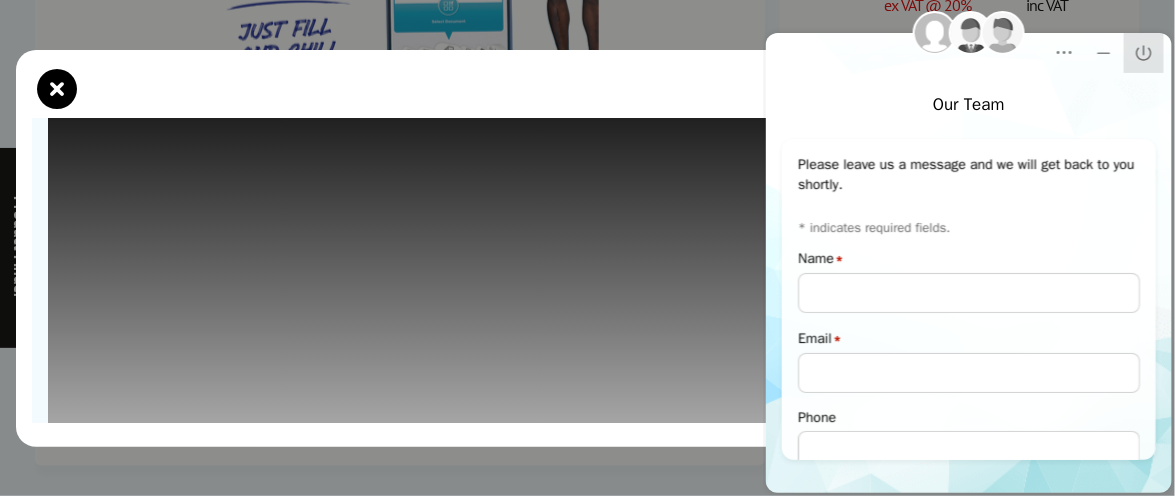 click on "Close" 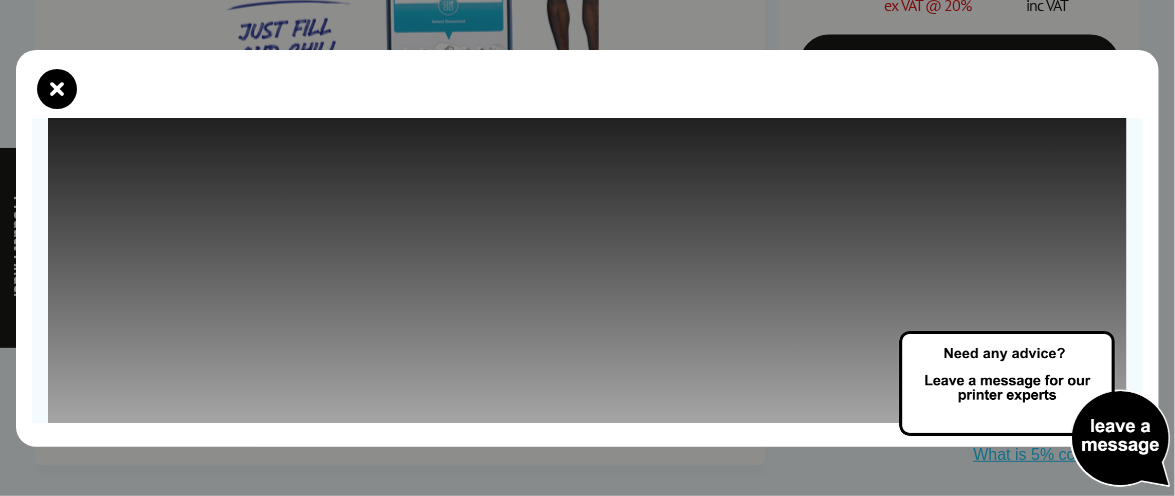 click at bounding box center (1035, 410) 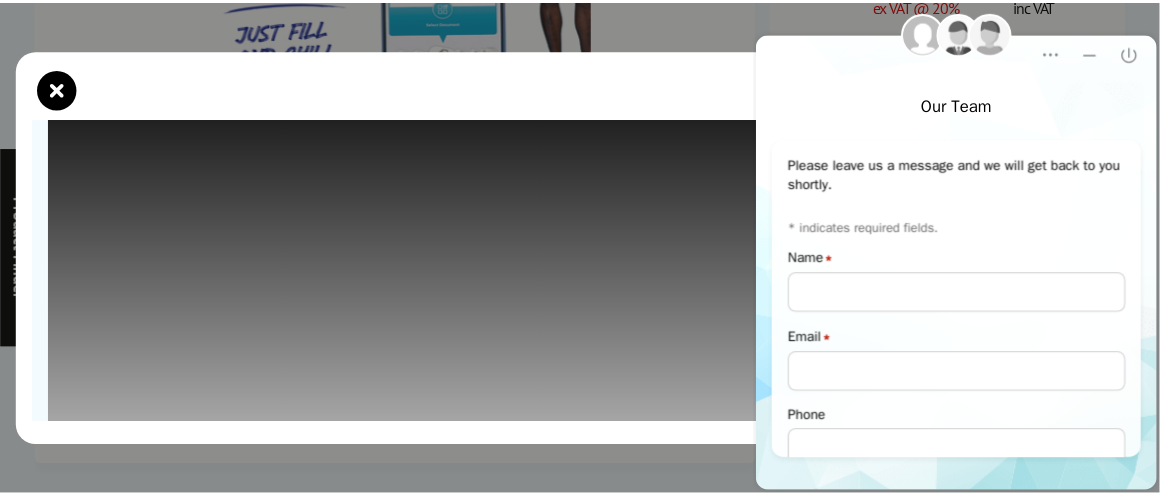 scroll, scrollTop: 0, scrollLeft: 0, axis: both 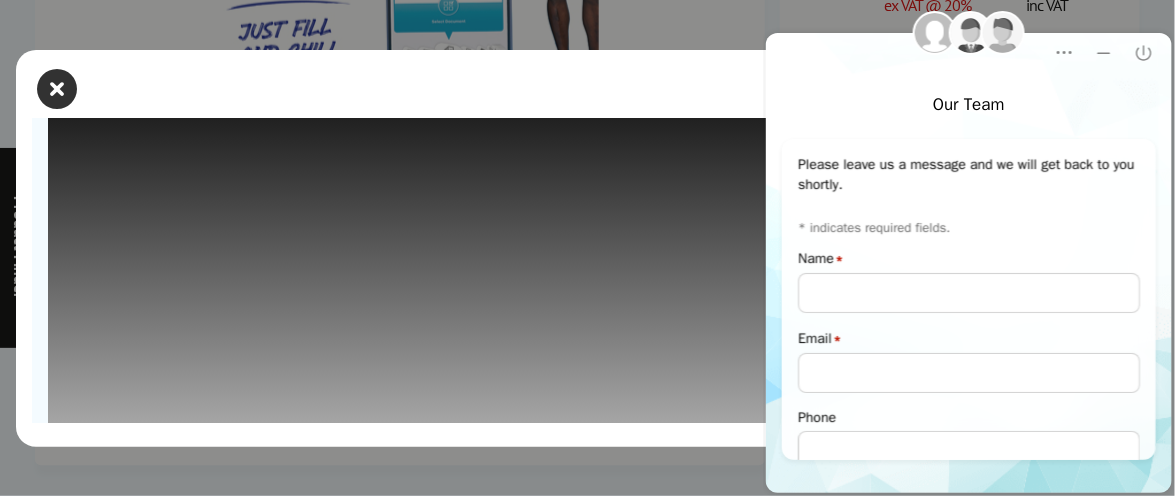 click at bounding box center [57, 89] 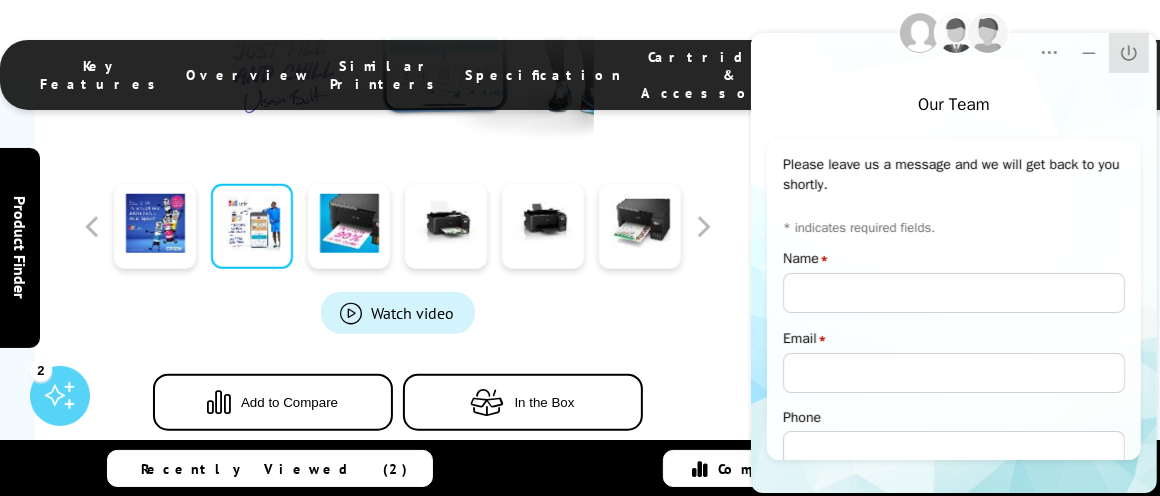 click on "Close" 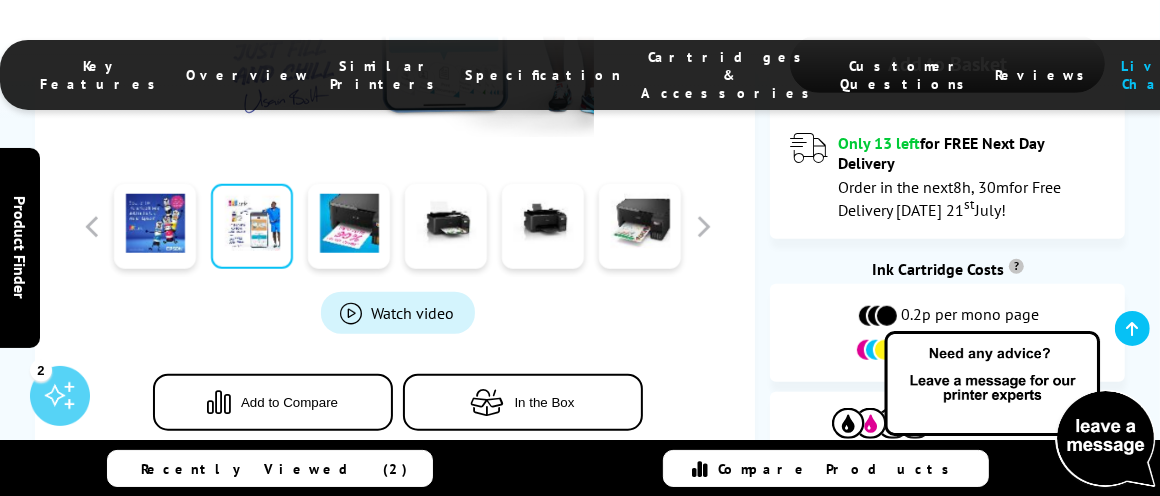 click on "In the Box" at bounding box center [545, 401] 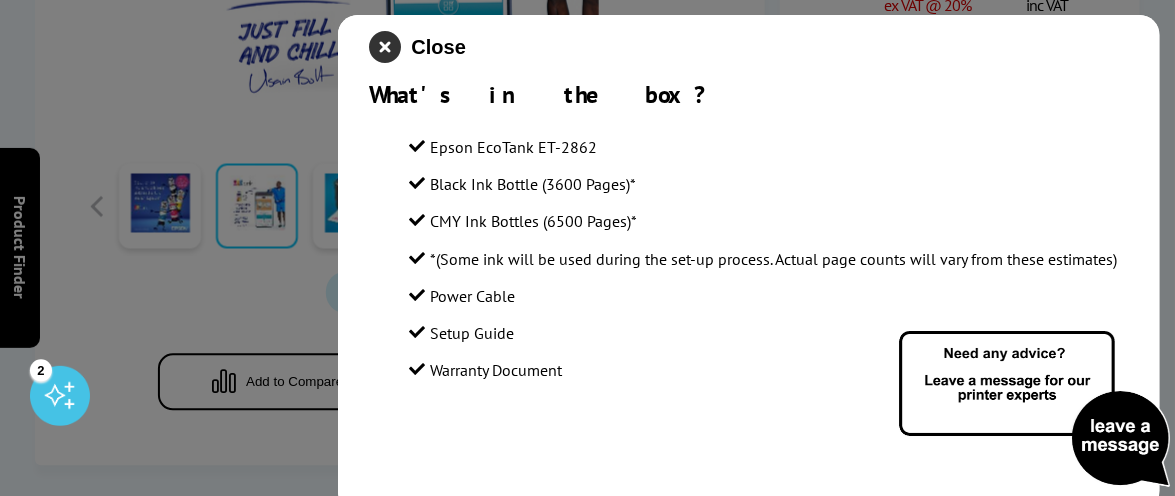 click at bounding box center (386, 47) 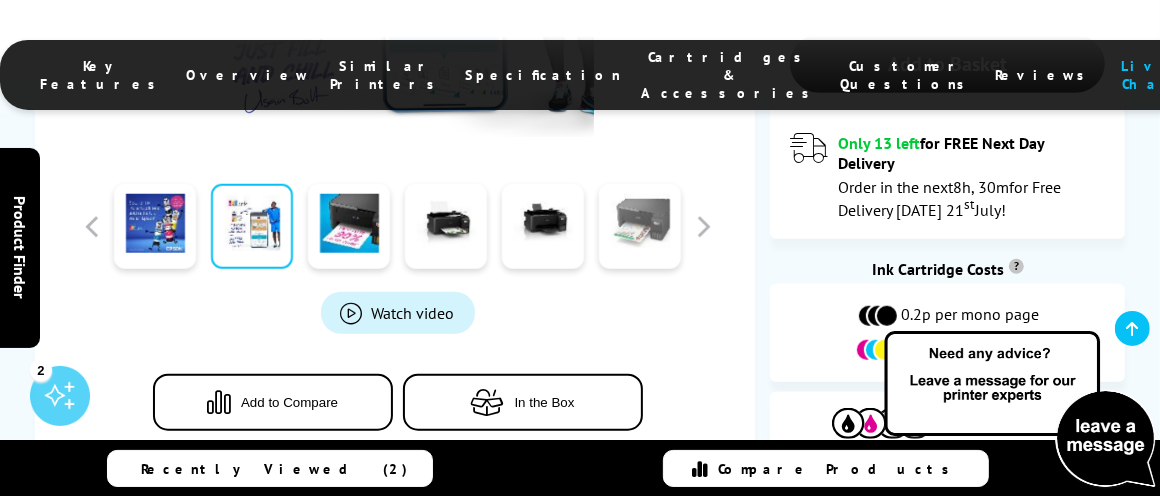 click at bounding box center [640, 226] 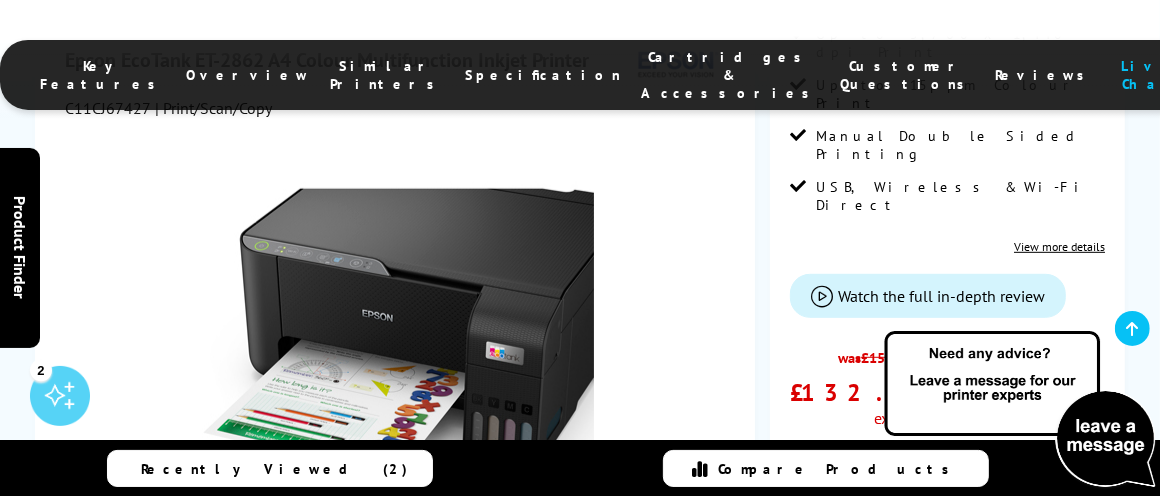 scroll, scrollTop: 613, scrollLeft: 0, axis: vertical 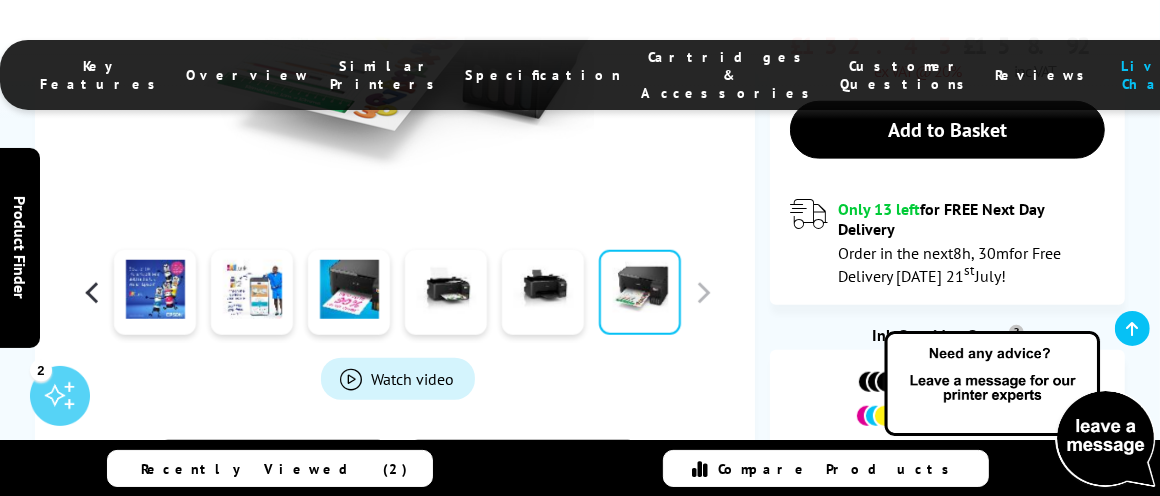 click at bounding box center [93, 292] 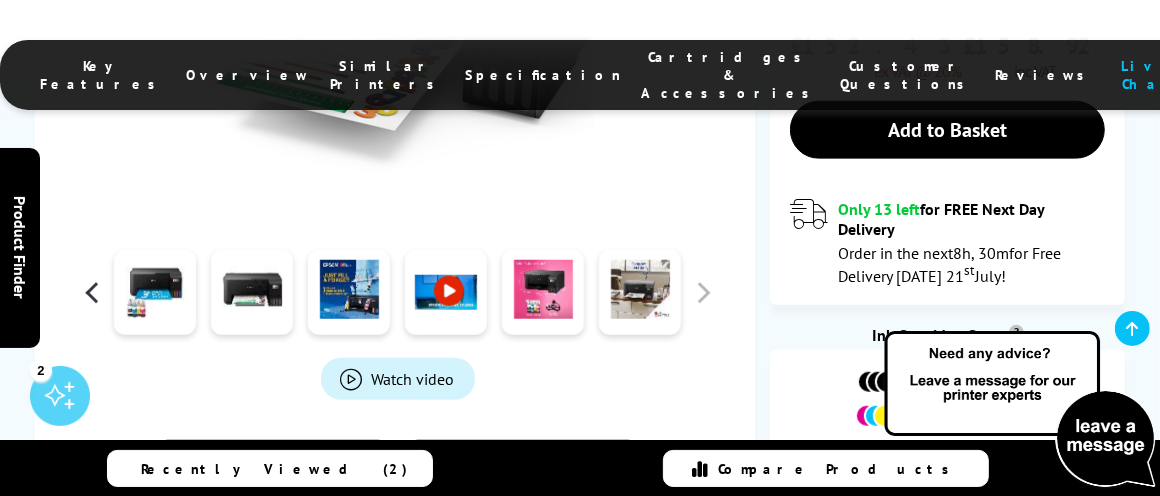 click at bounding box center [93, 292] 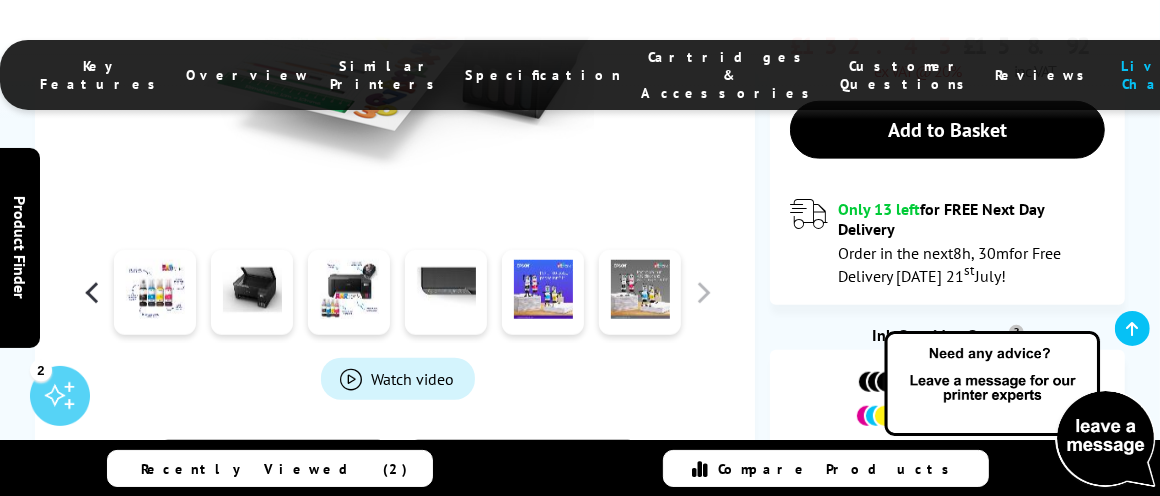 click at bounding box center (93, 292) 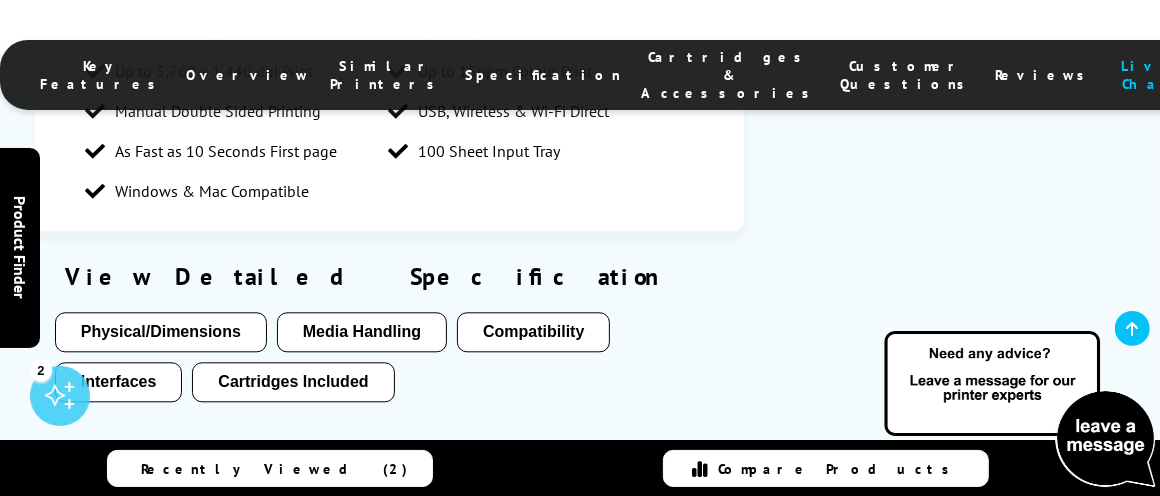 scroll, scrollTop: 2919, scrollLeft: 0, axis: vertical 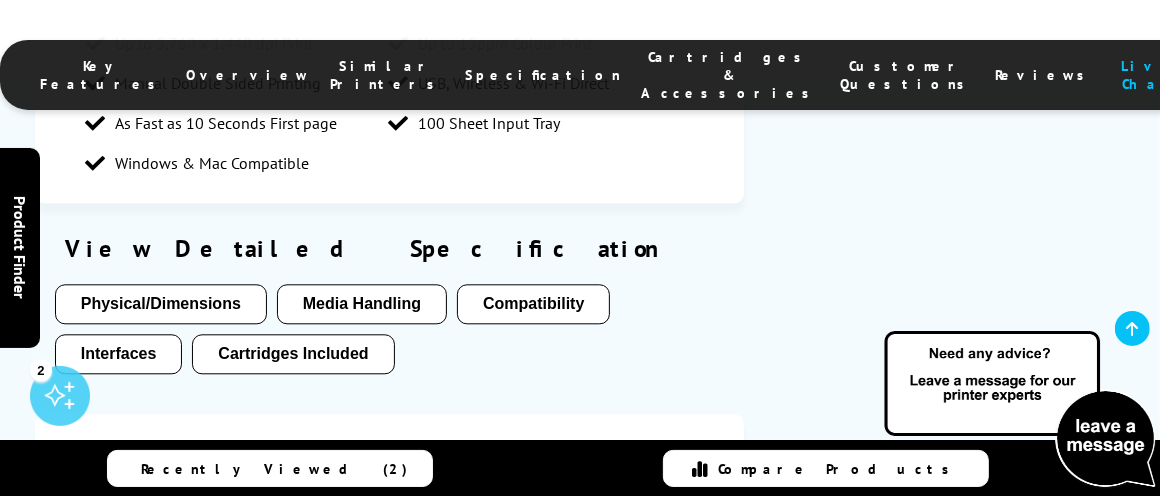 click on "Physical/Dimensions" at bounding box center [161, 304] 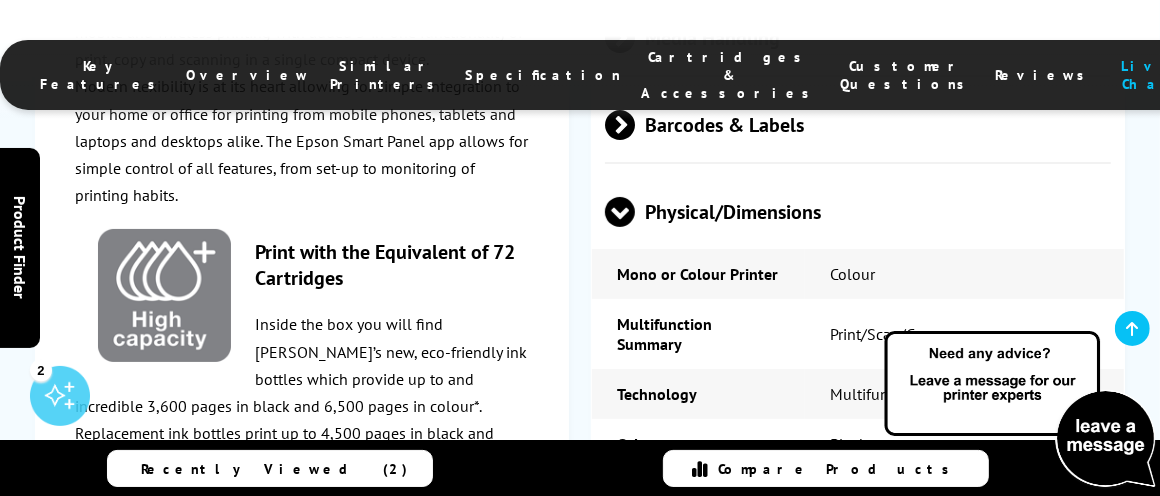 scroll, scrollTop: 4861, scrollLeft: 0, axis: vertical 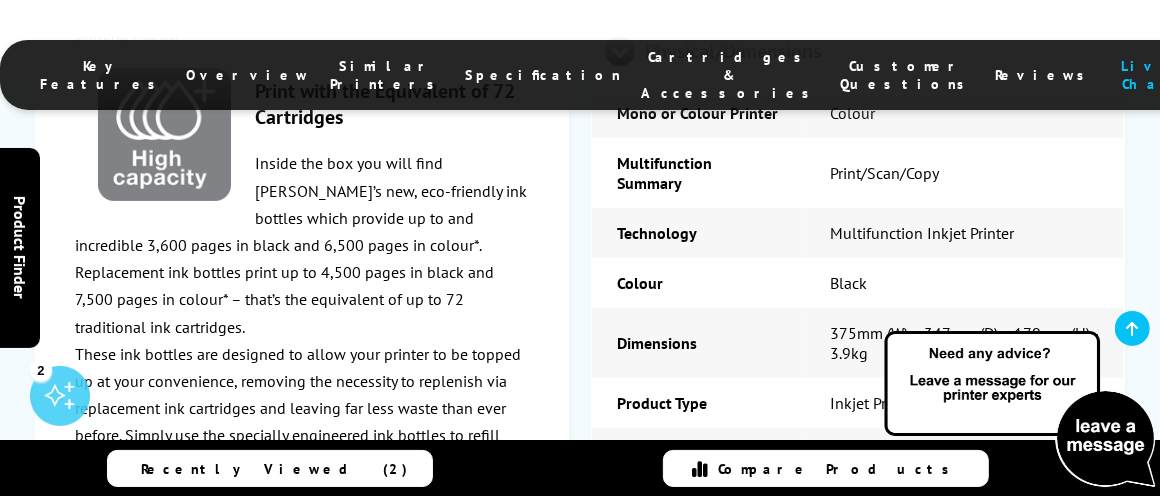 type 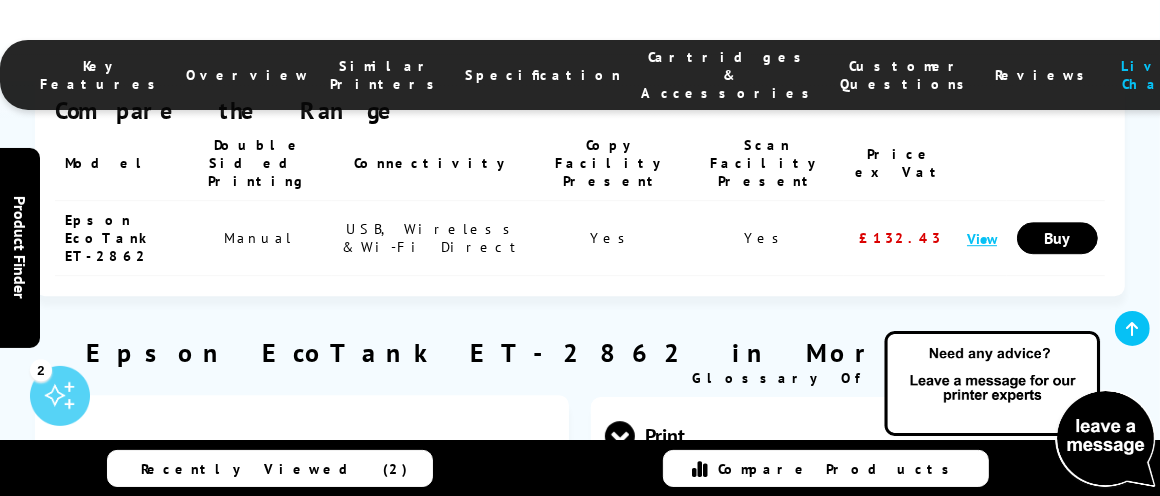 scroll, scrollTop: 3549, scrollLeft: 0, axis: vertical 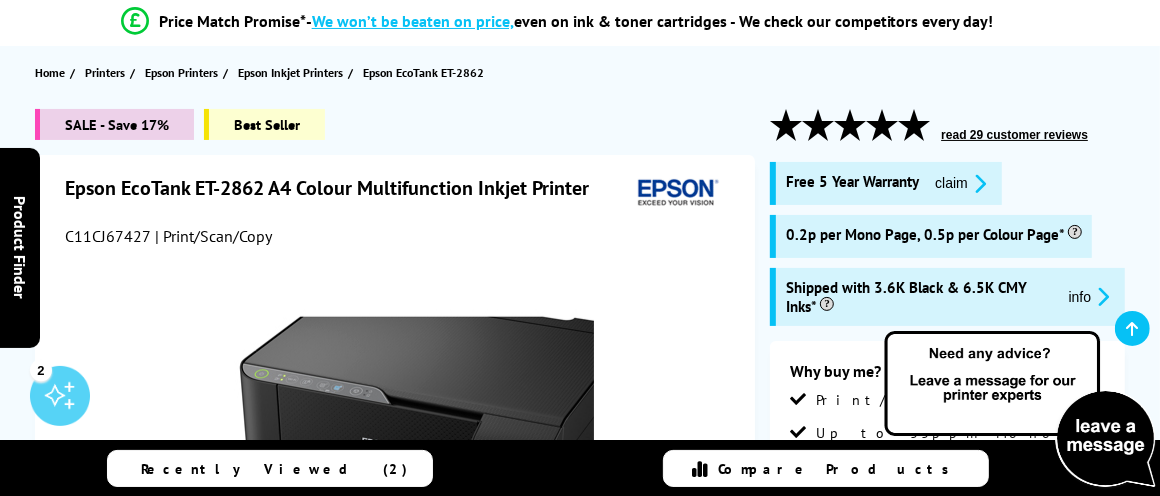 click on "read 29 customer reviews" at bounding box center [1014, 135] 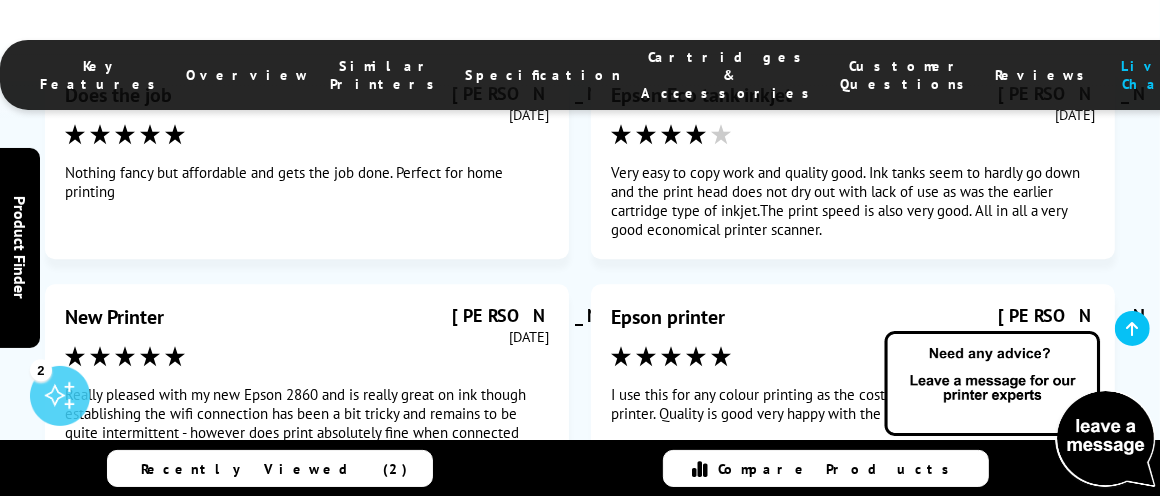 scroll, scrollTop: 12804, scrollLeft: 0, axis: vertical 